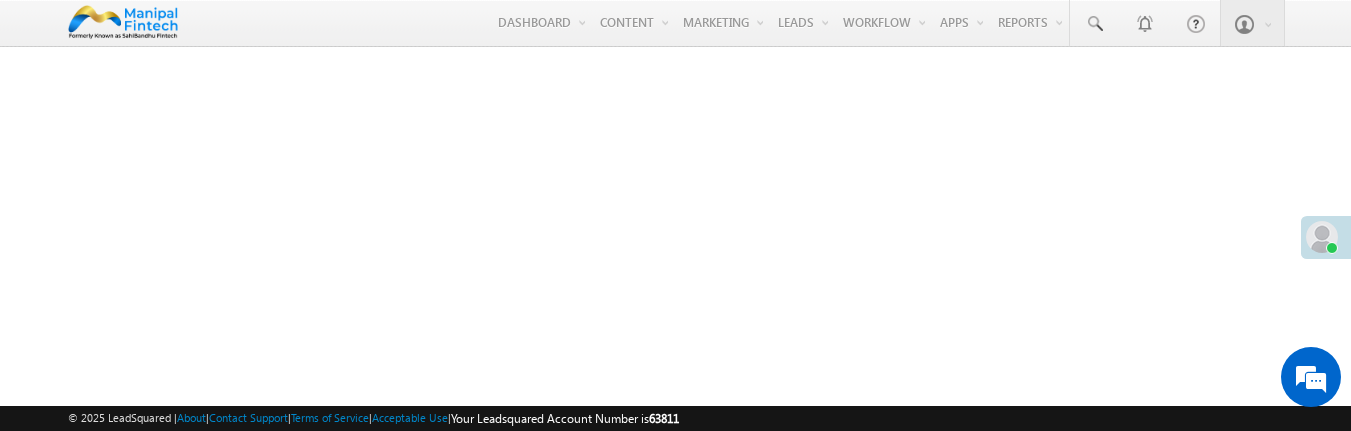 scroll, scrollTop: 0, scrollLeft: 0, axis: both 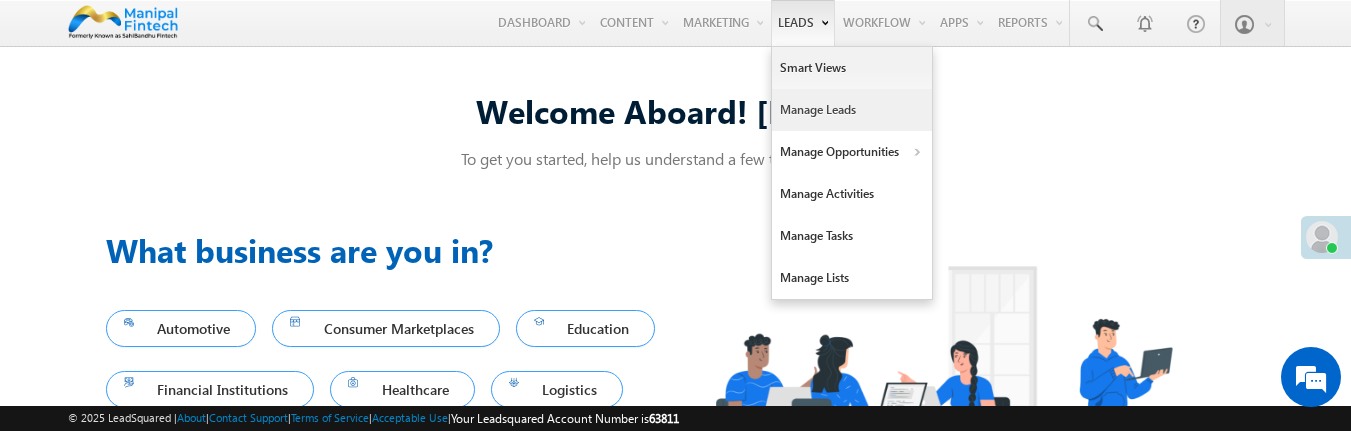 click on "Manage Leads" at bounding box center [852, 110] 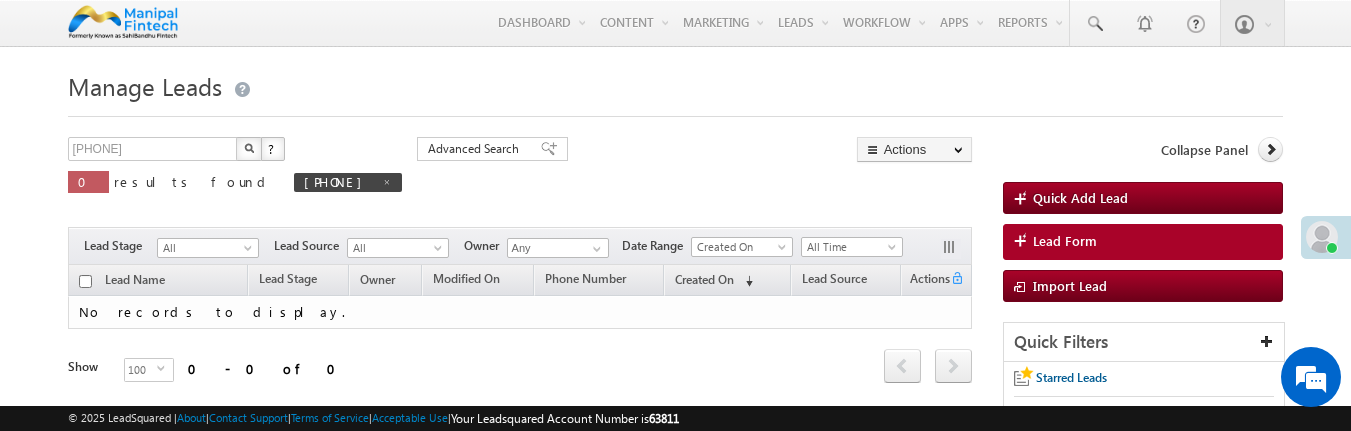 scroll, scrollTop: 0, scrollLeft: 0, axis: both 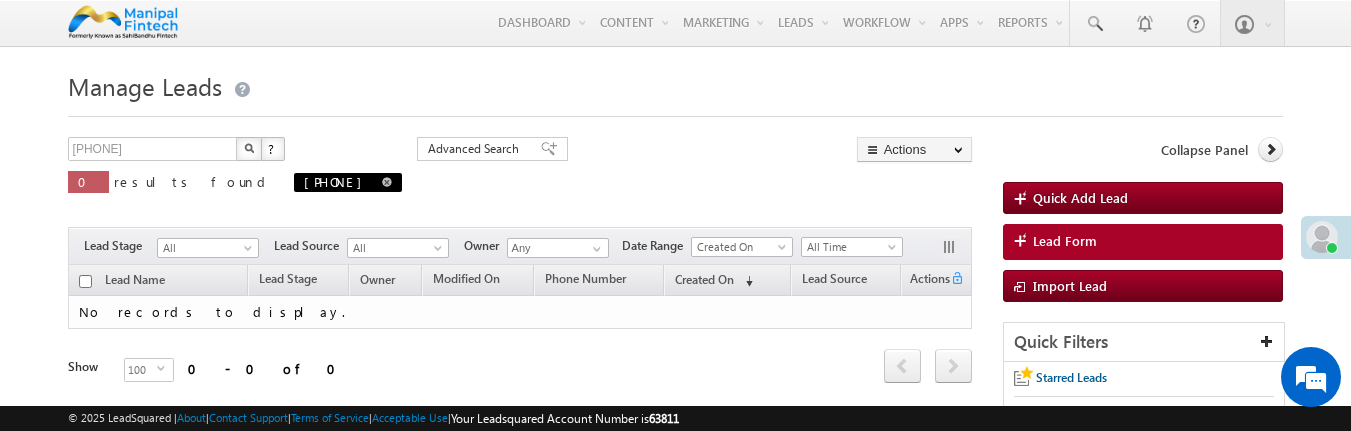 click at bounding box center (387, 182) 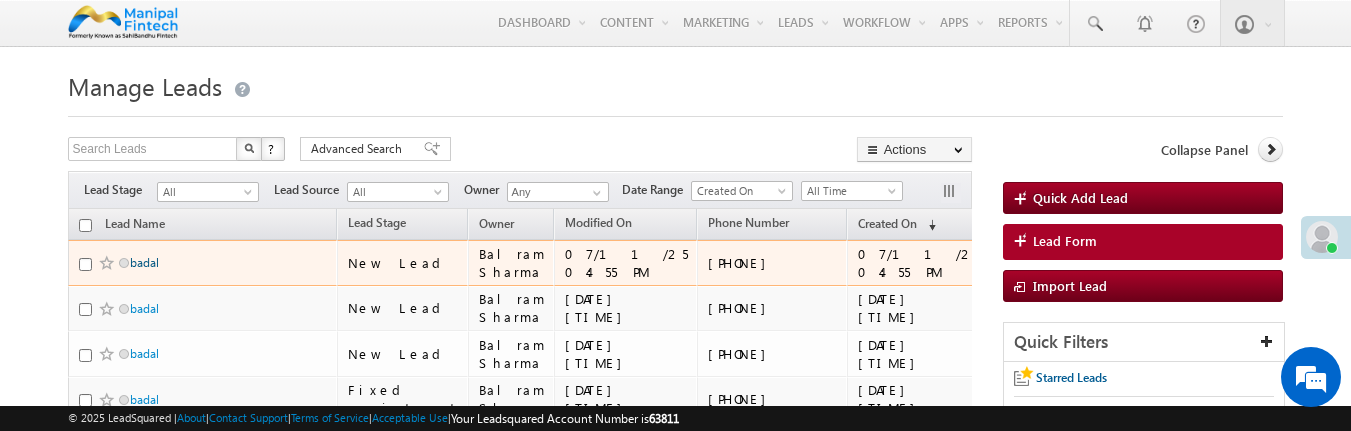 click on "badal" at bounding box center [144, 262] 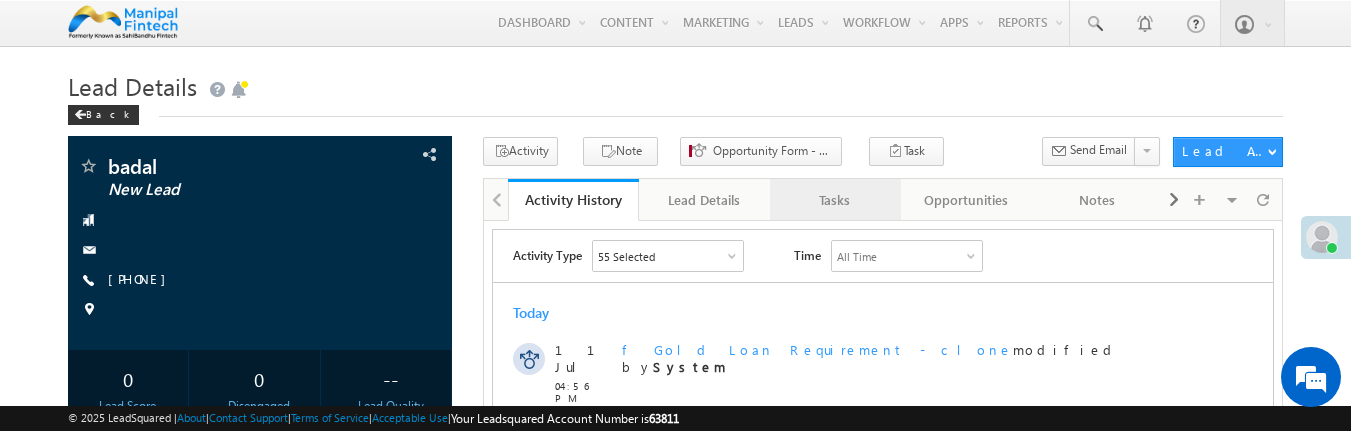 scroll, scrollTop: 0, scrollLeft: 0, axis: both 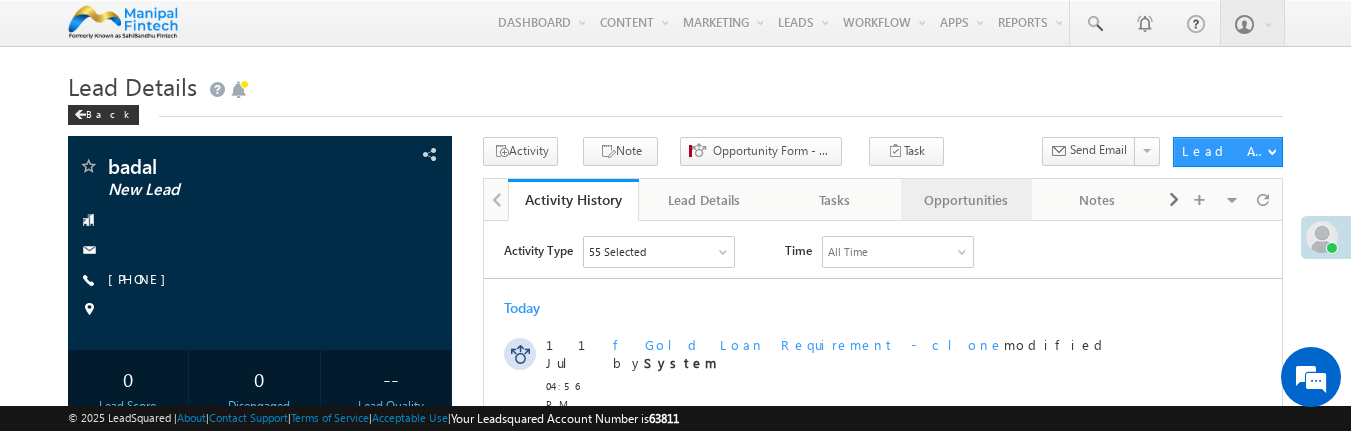 click on "Opportunities" at bounding box center [965, 200] 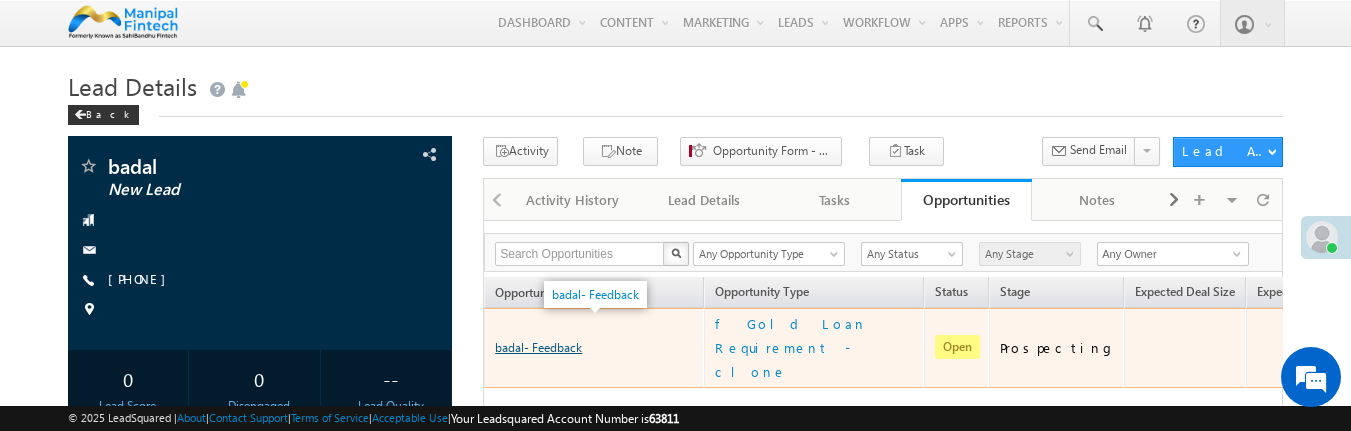 click on "badal- Feedback" at bounding box center [538, 347] 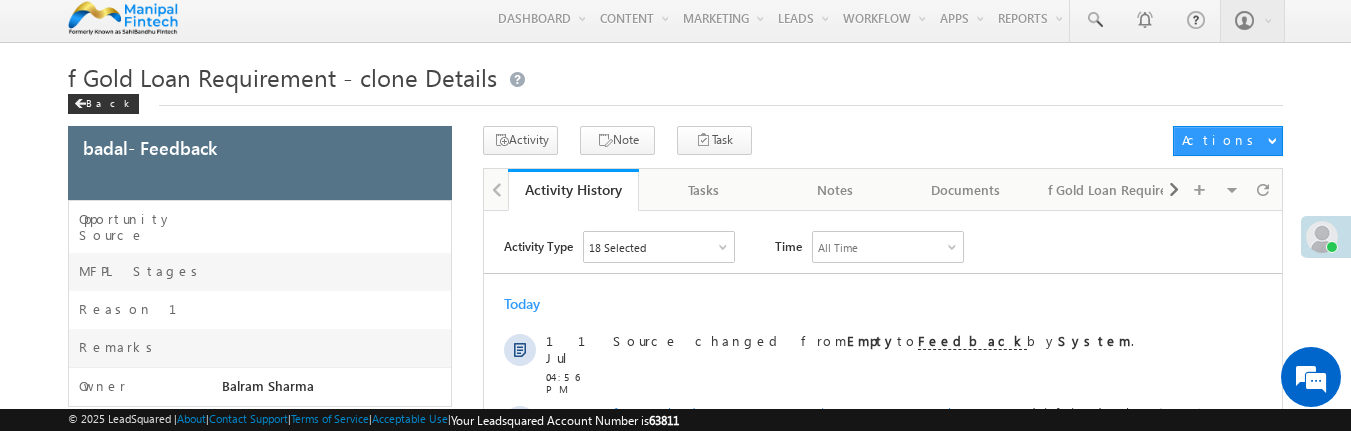 scroll, scrollTop: 78, scrollLeft: 0, axis: vertical 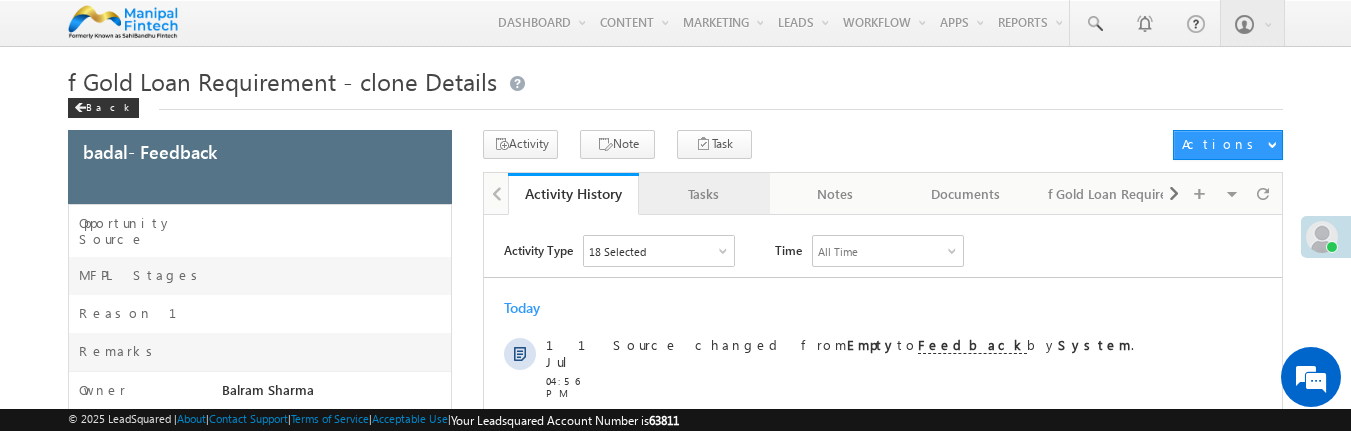 click on "Tasks" at bounding box center (703, 194) 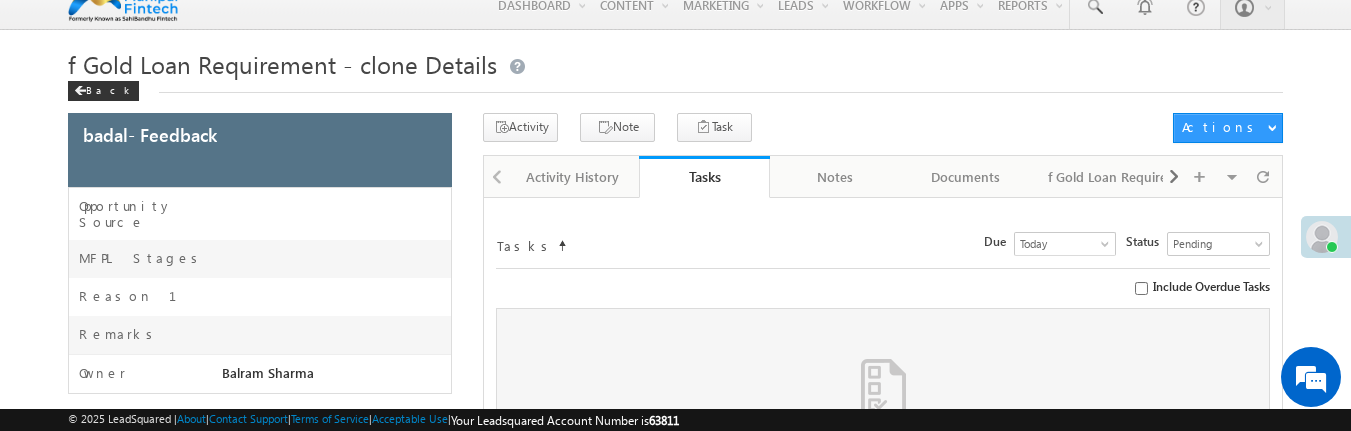 scroll, scrollTop: 16, scrollLeft: 0, axis: vertical 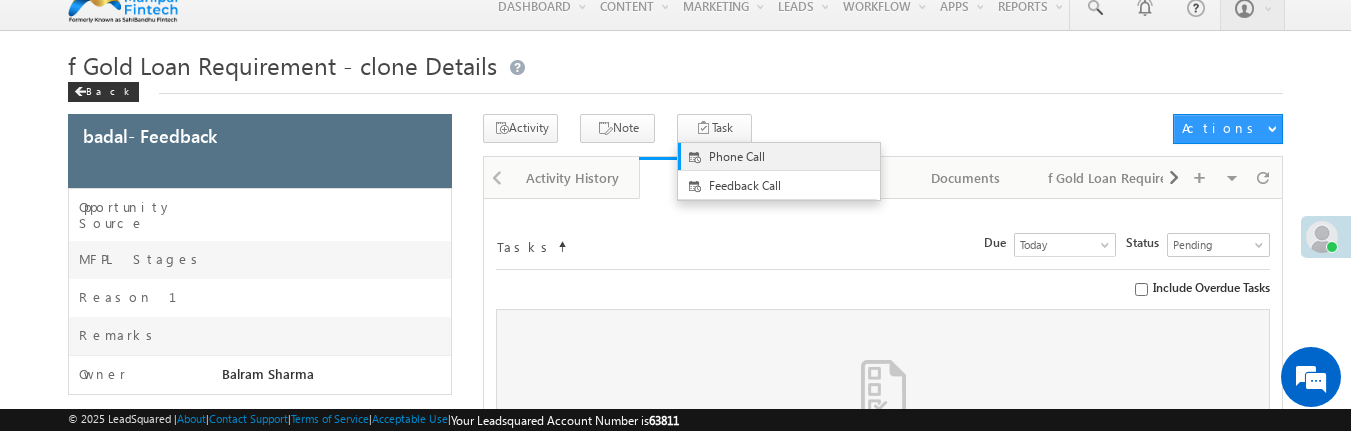 click on "Phone Call" at bounding box center [795, 157] 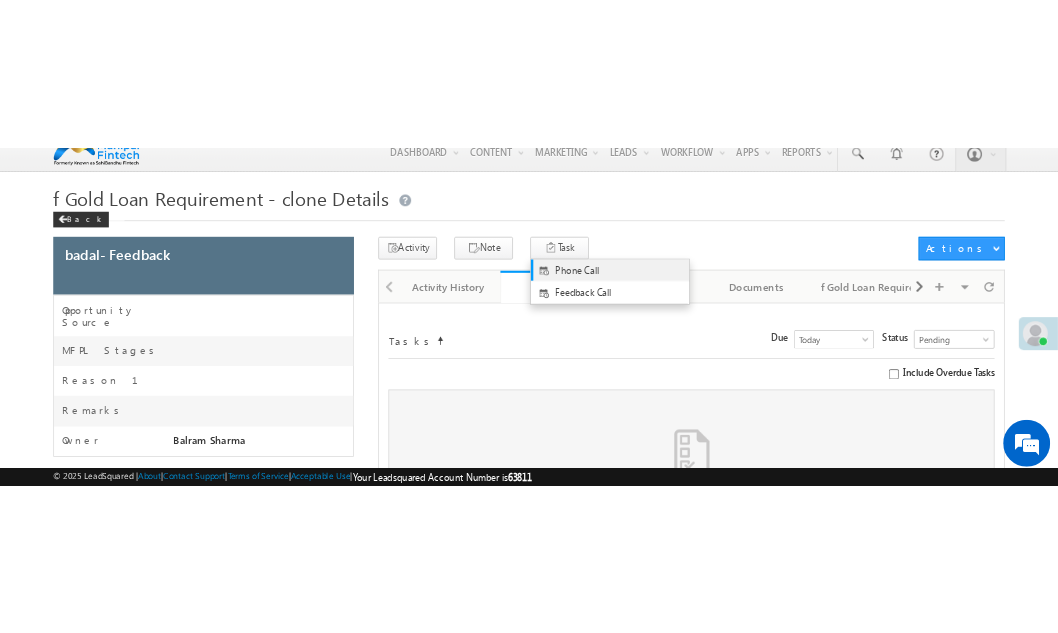 scroll, scrollTop: 0, scrollLeft: 0, axis: both 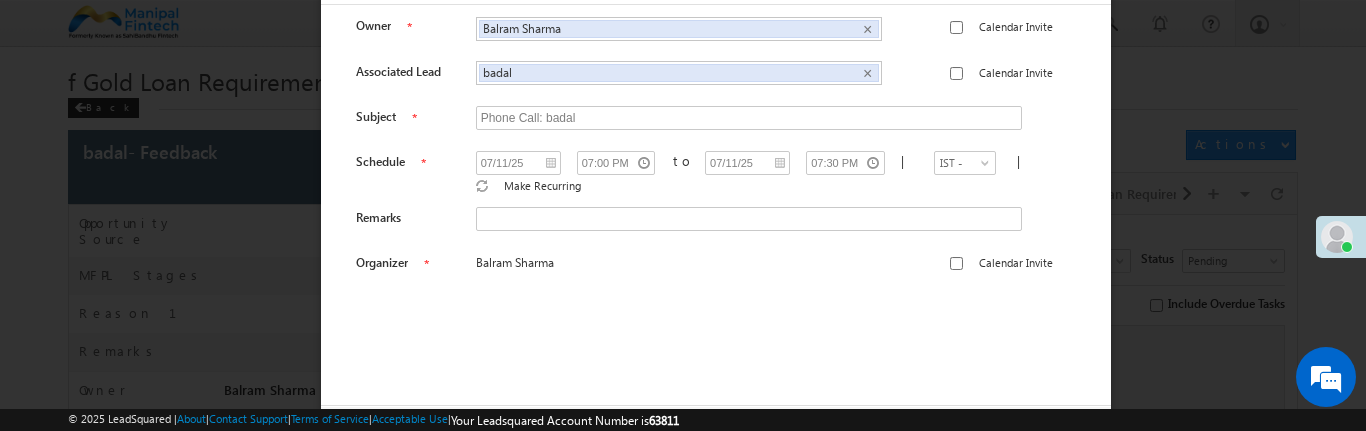 drag, startPoint x: 1160, startPoint y: 427, endPoint x: 1172, endPoint y: 544, distance: 117.61378 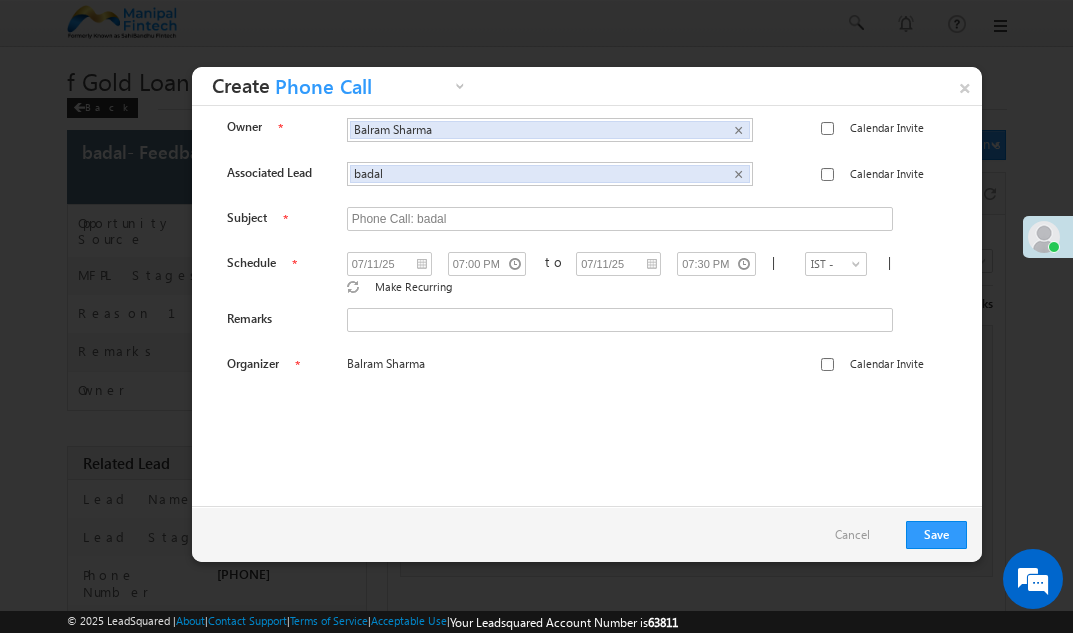click on "Cancel" at bounding box center [862, 534] 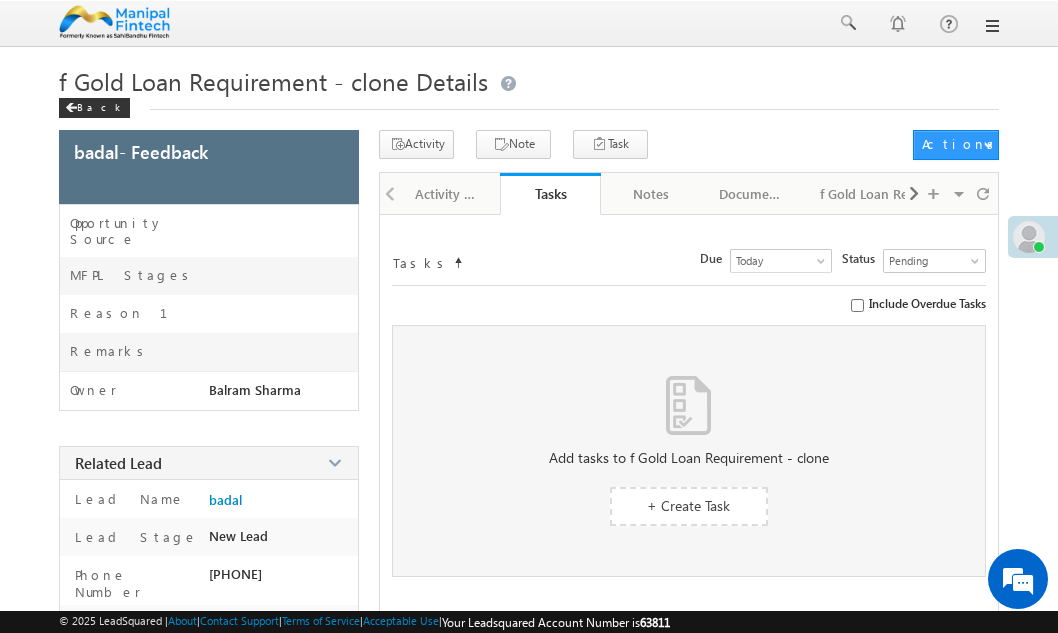 scroll, scrollTop: 16, scrollLeft: 0, axis: vertical 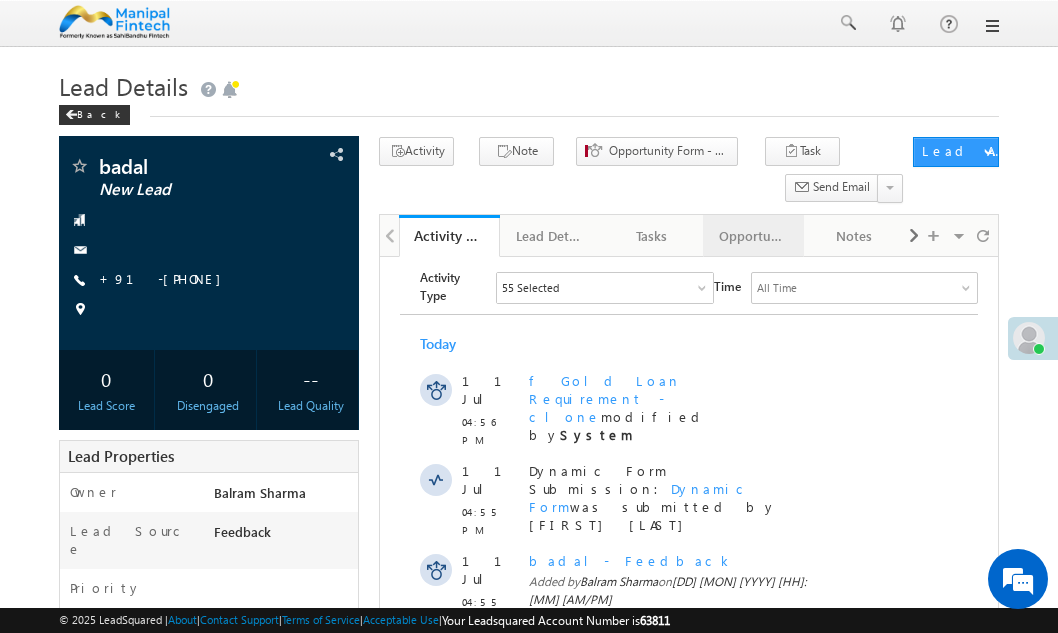 click on "Opportunities" at bounding box center [752, 236] 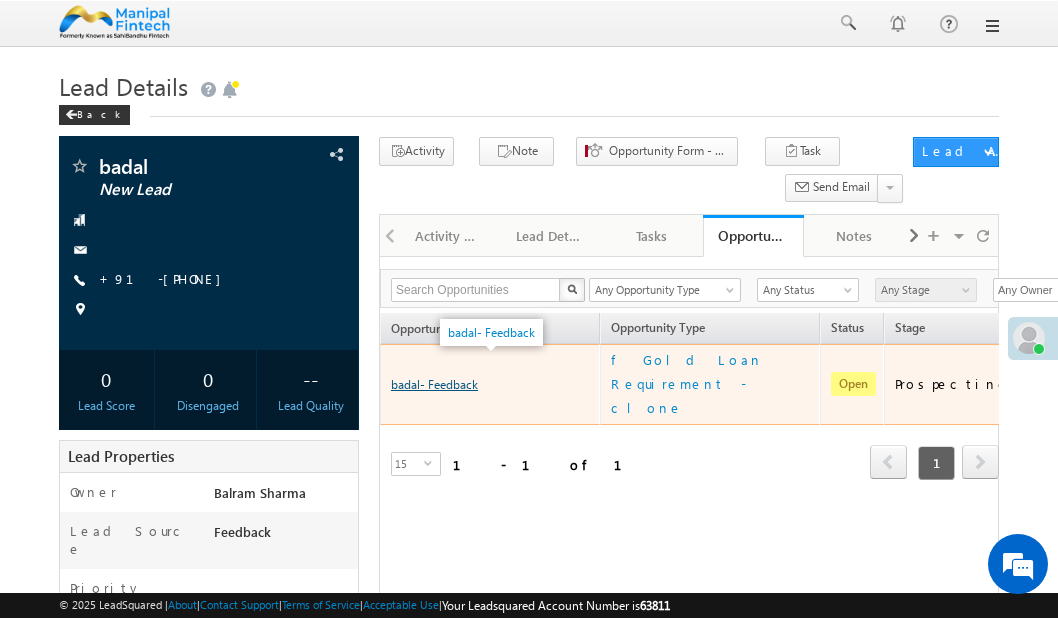 click on "badal- Feedback" at bounding box center [434, 384] 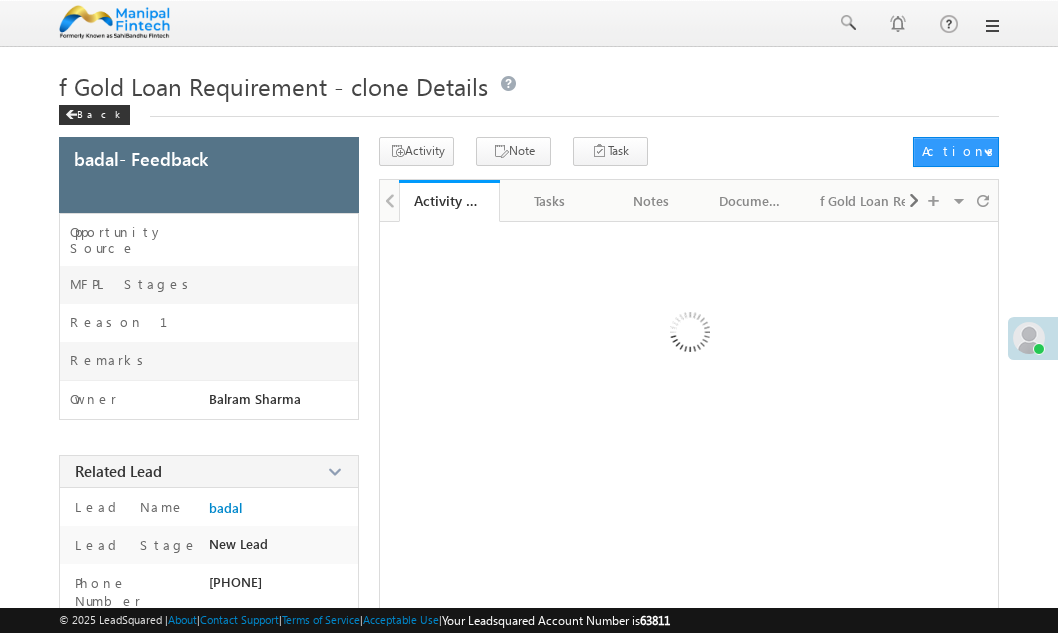 scroll, scrollTop: 0, scrollLeft: 0, axis: both 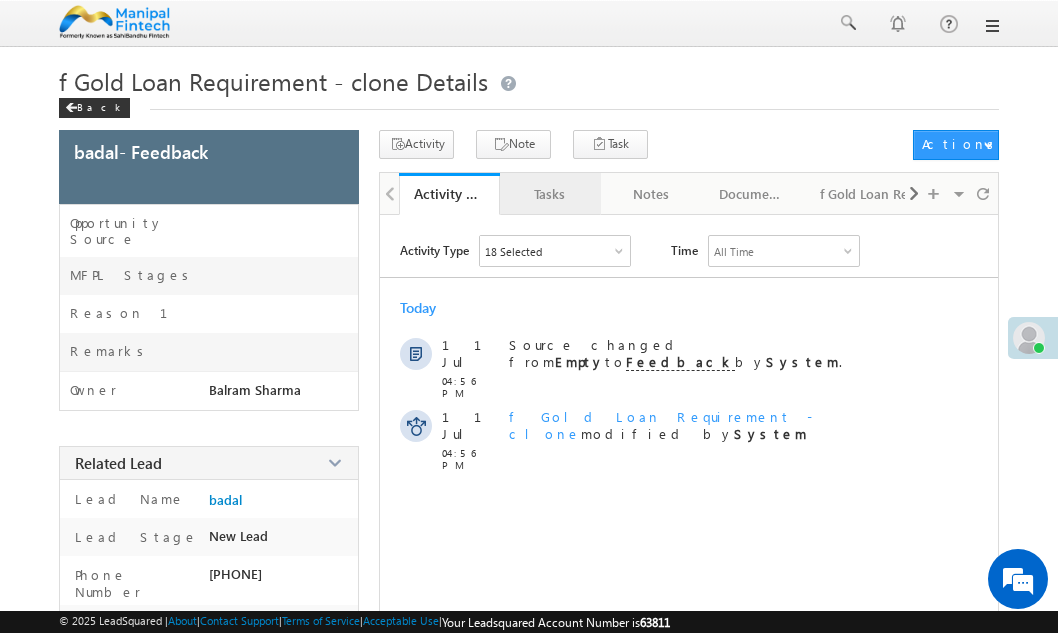 click on "Tasks" at bounding box center (549, 194) 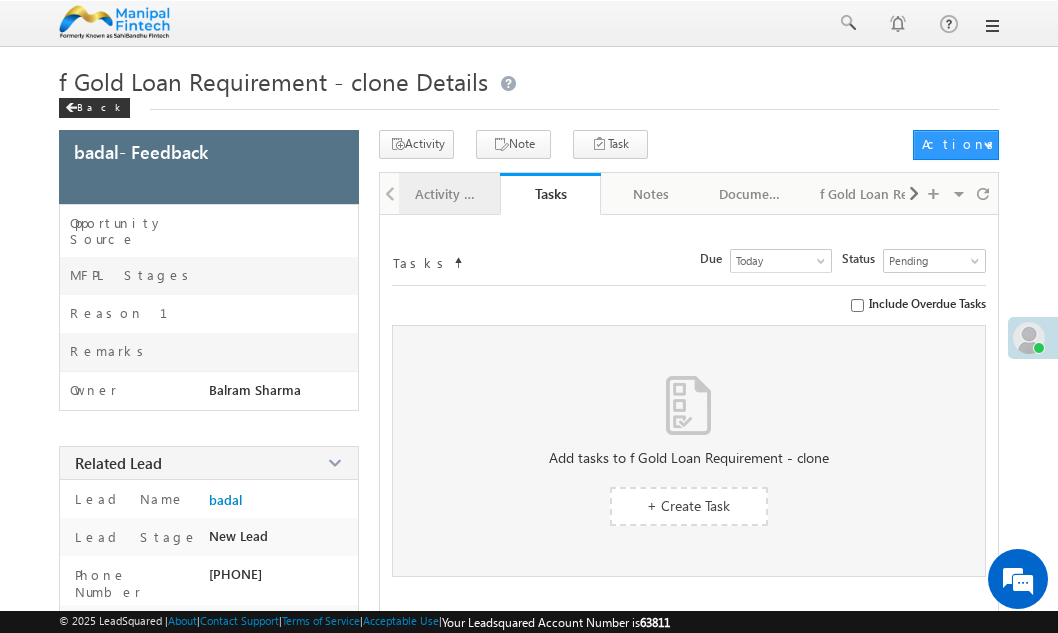 click on "Activity History" at bounding box center [448, 194] 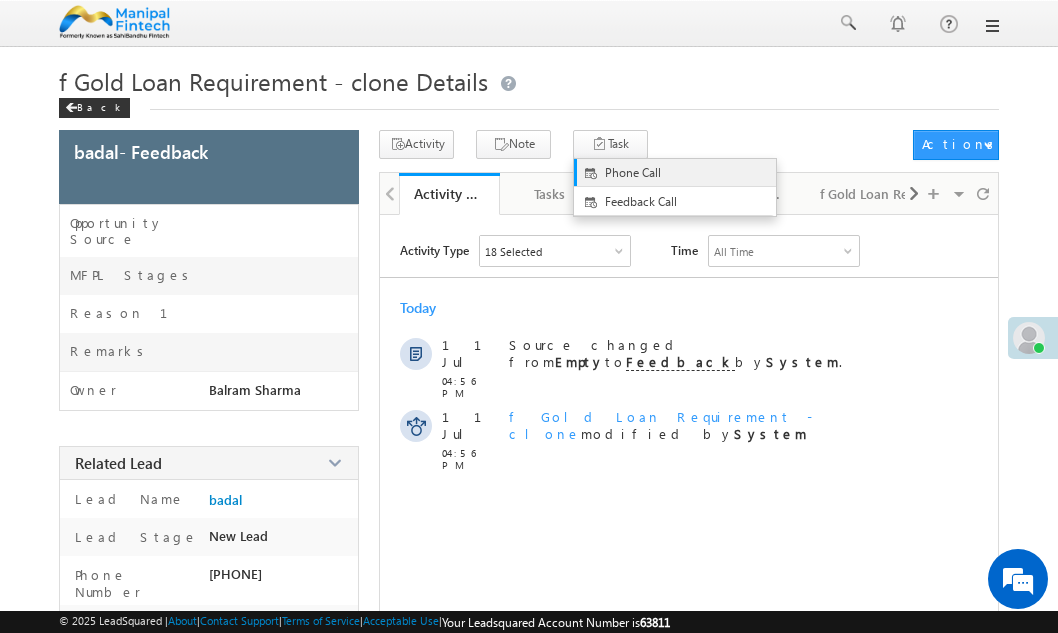 scroll, scrollTop: 0, scrollLeft: 0, axis: both 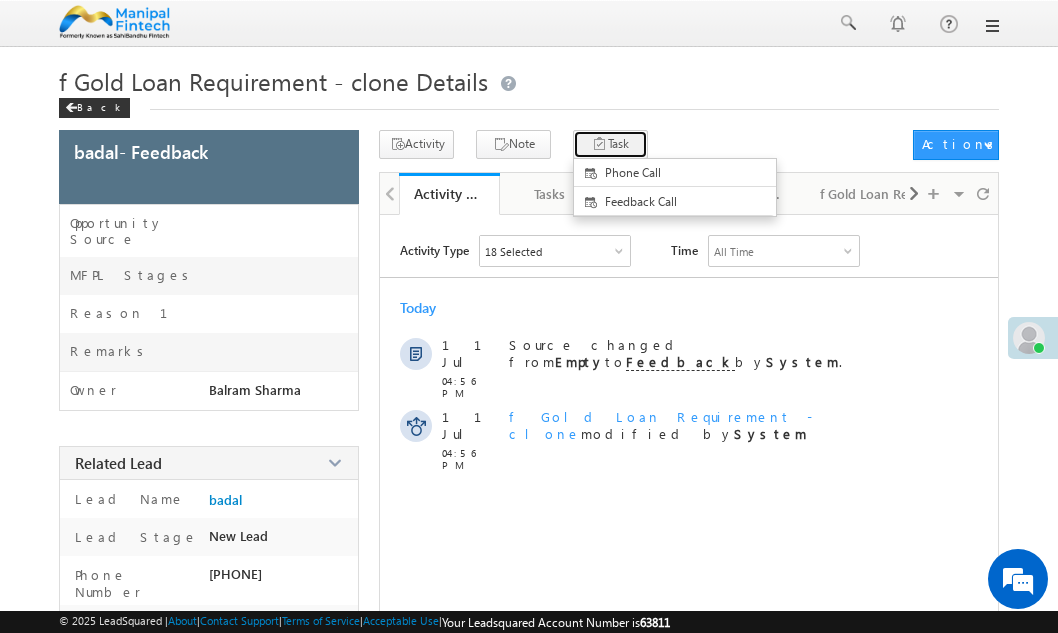 click on "Task" at bounding box center [610, 144] 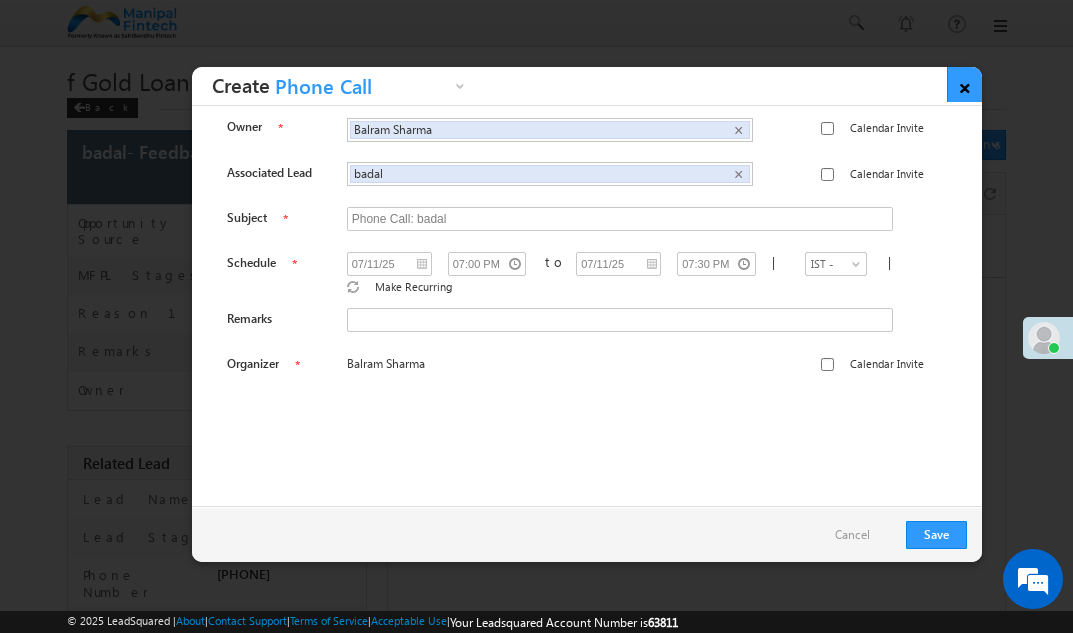 click on "×" at bounding box center [964, 84] 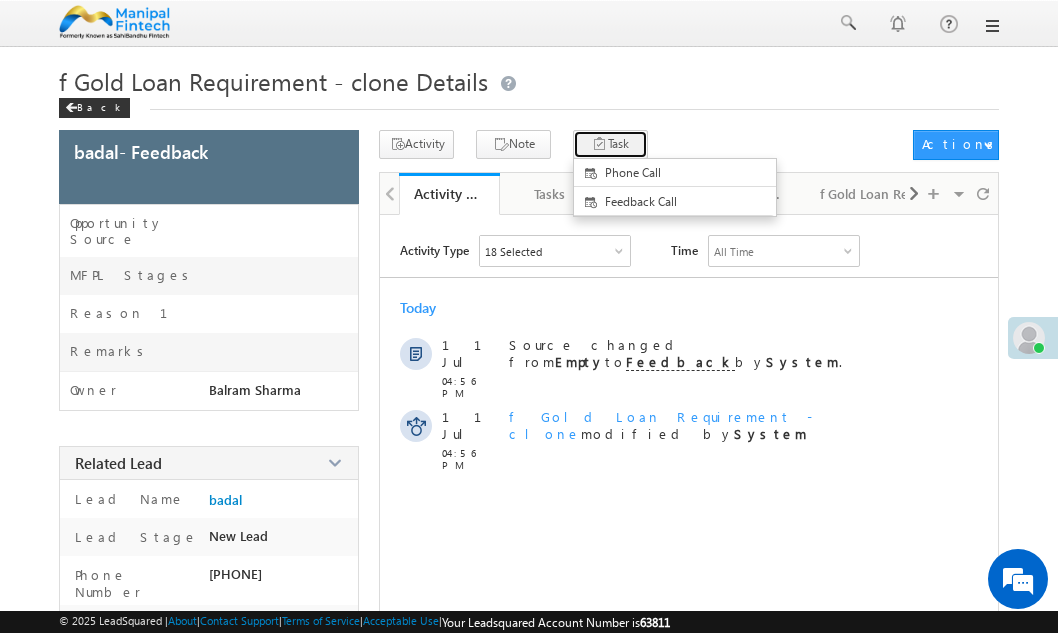 click on "Task" at bounding box center [610, 144] 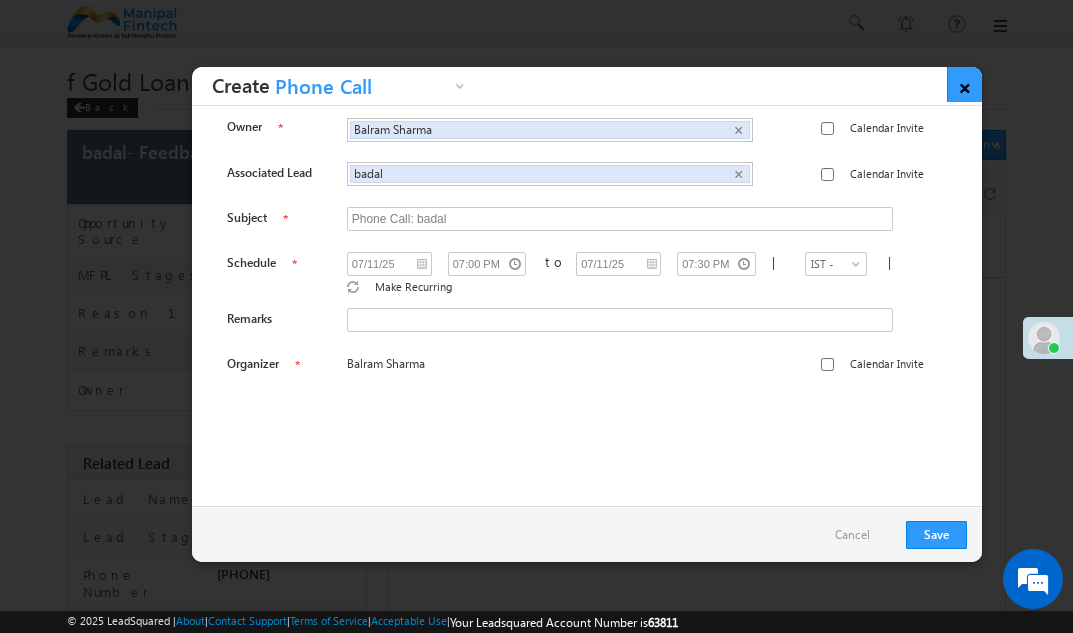 click on "×" at bounding box center [964, 84] 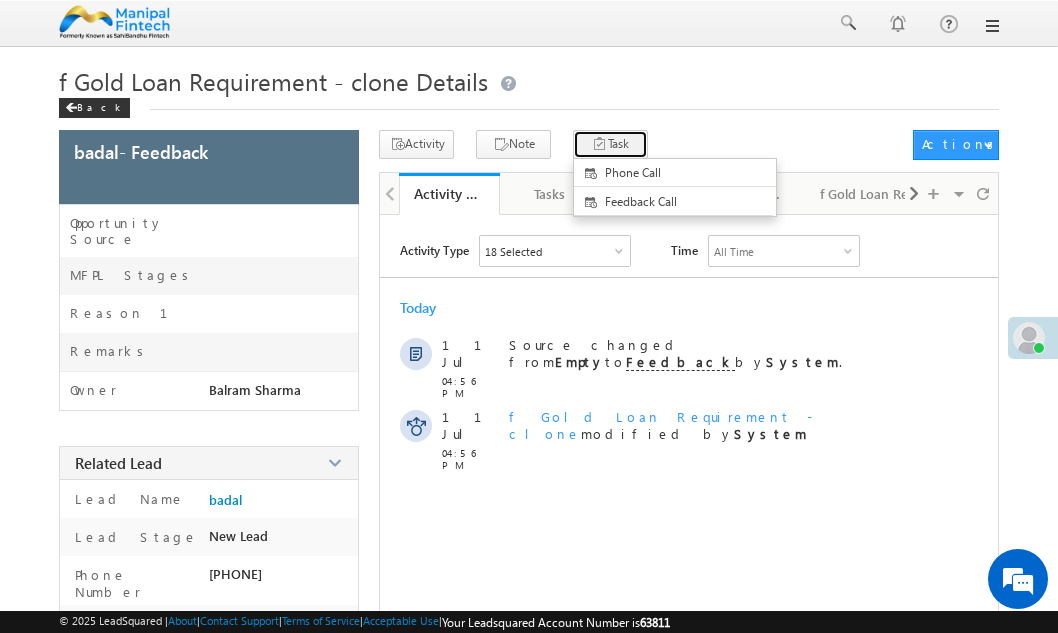 click on "Task" at bounding box center (610, 144) 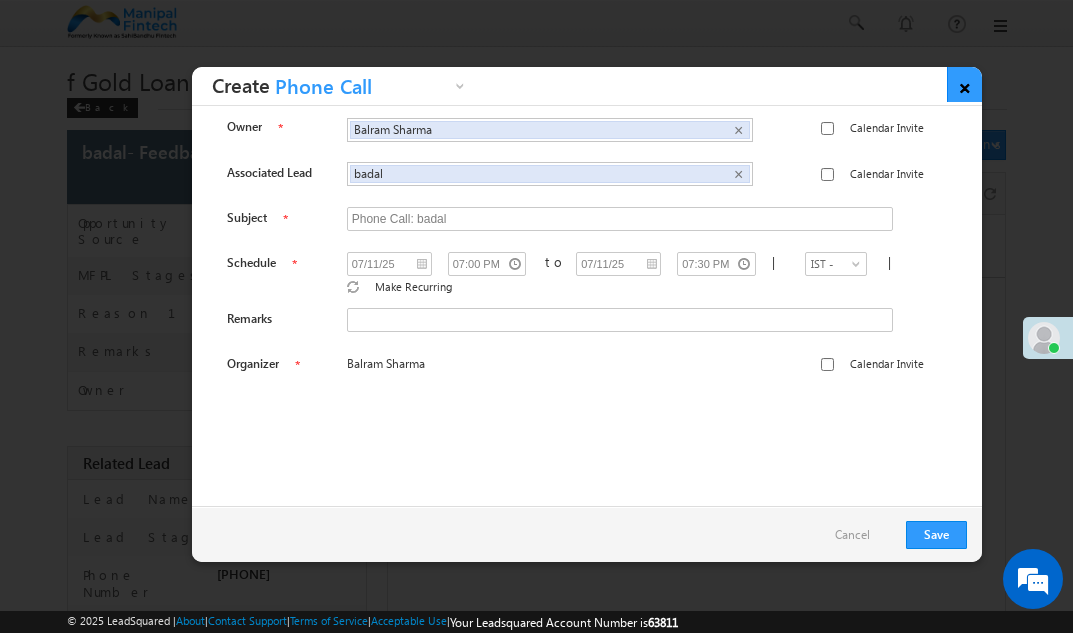 click on "×" at bounding box center [964, 84] 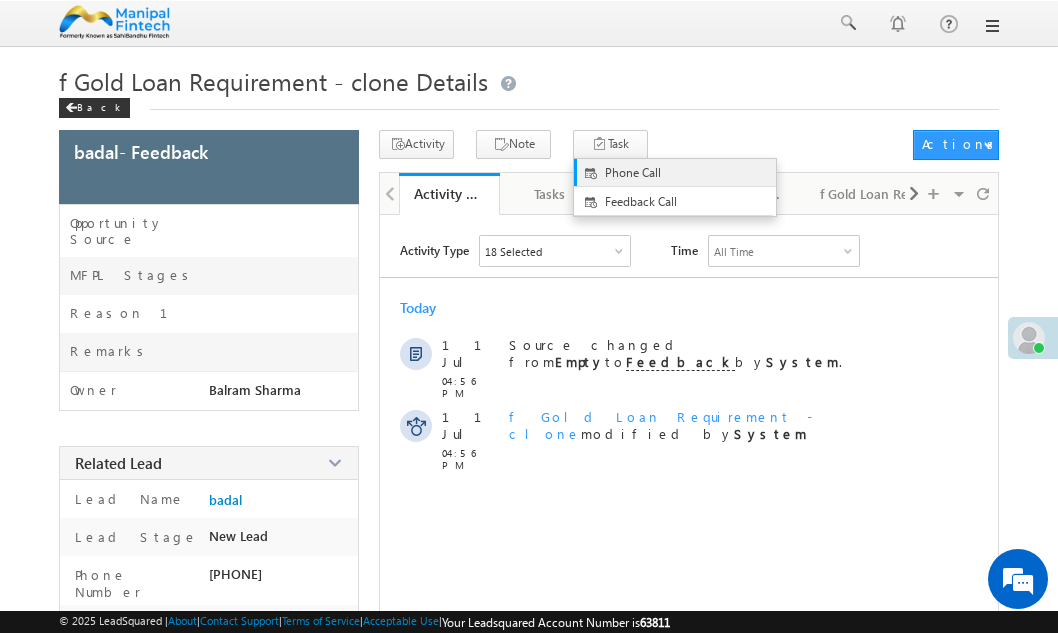 click on "Phone Call" at bounding box center [675, 173] 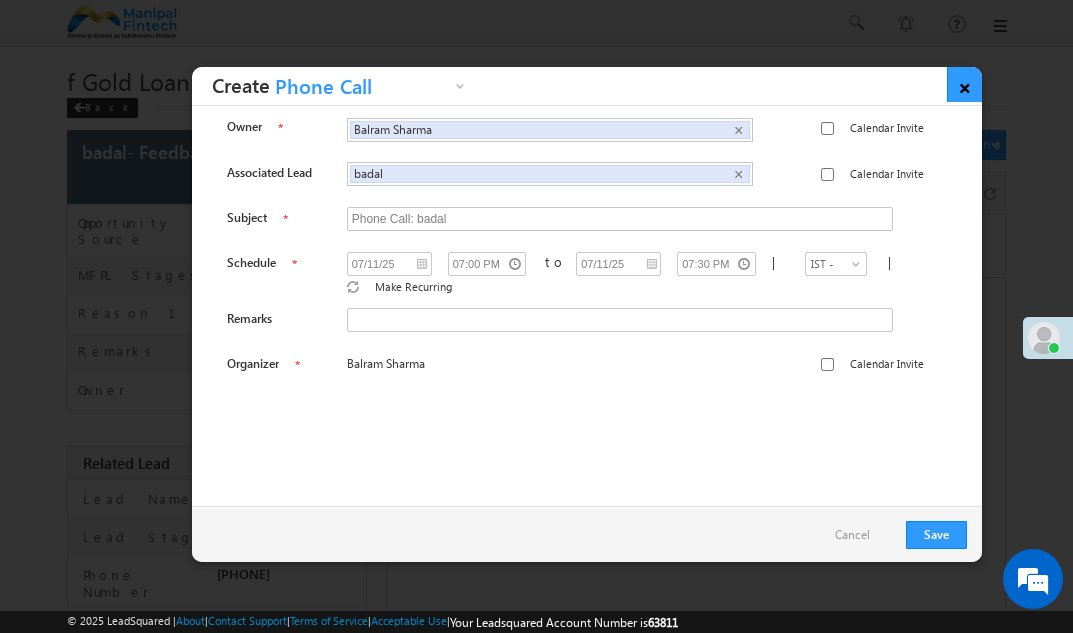 click on "×" at bounding box center [964, 84] 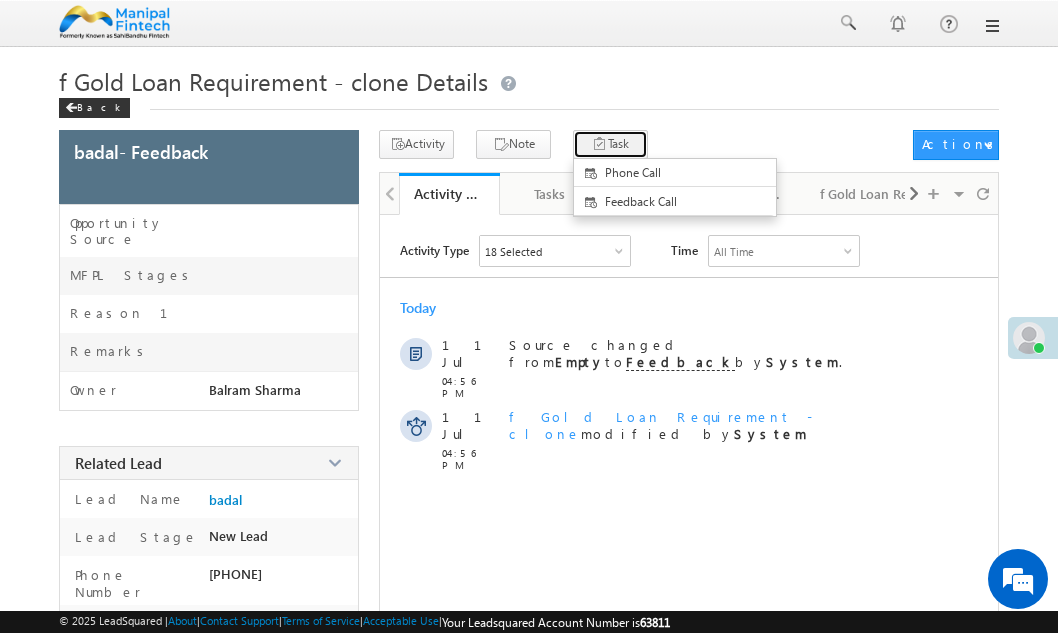 click on "Task" at bounding box center [610, 144] 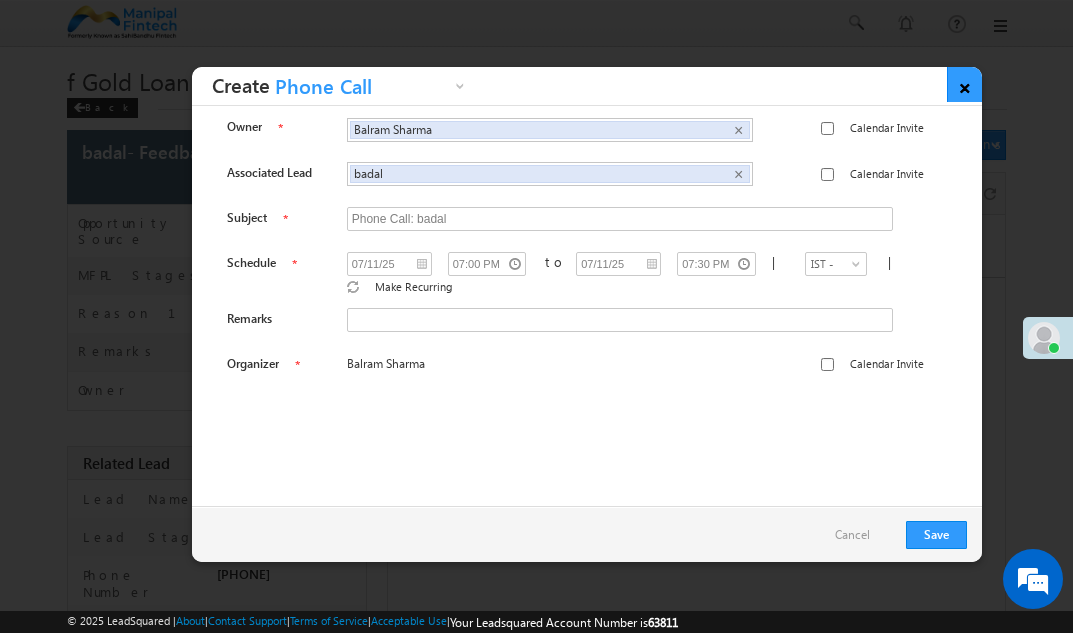 click on "×" at bounding box center [964, 84] 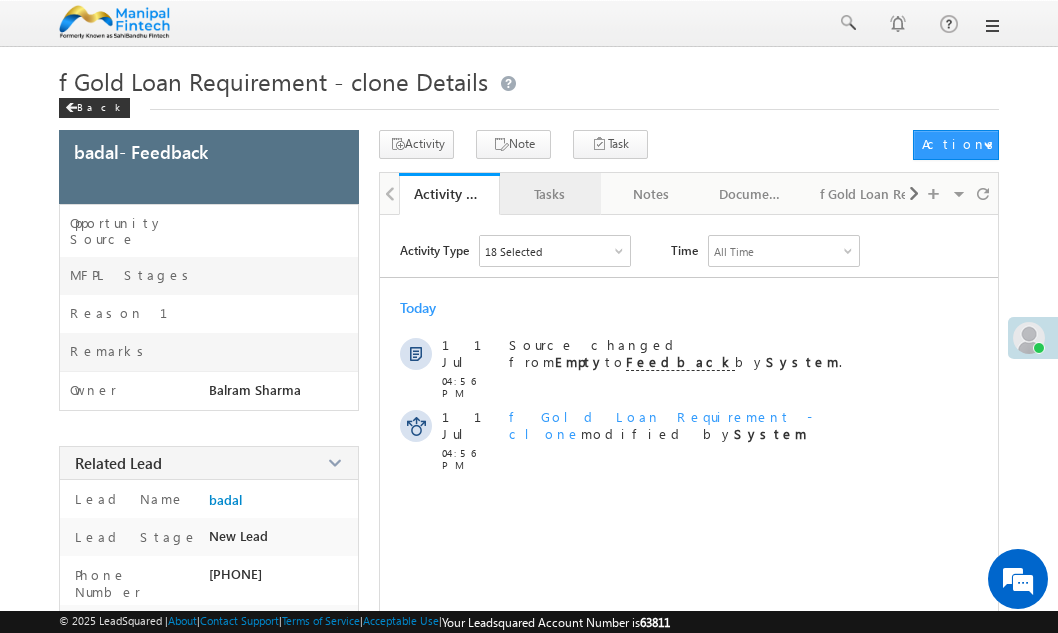 click on "Tasks" at bounding box center [549, 194] 